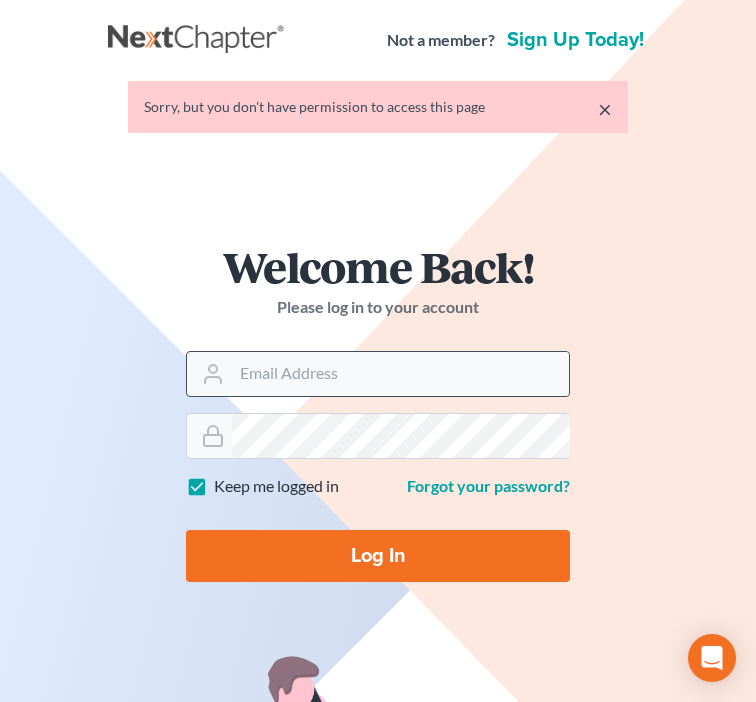 scroll, scrollTop: 0, scrollLeft: 0, axis: both 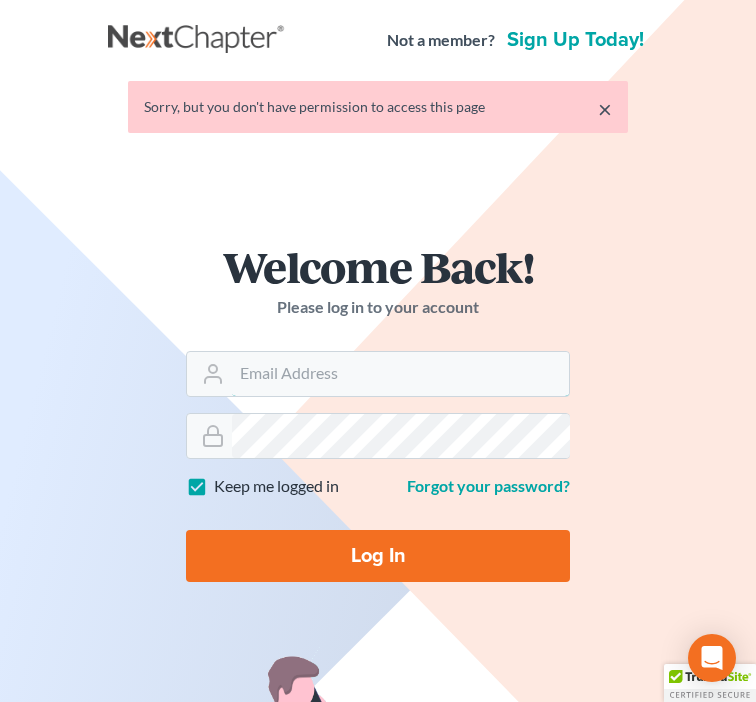 type on "[NAME]@[DOMAIN].legal" 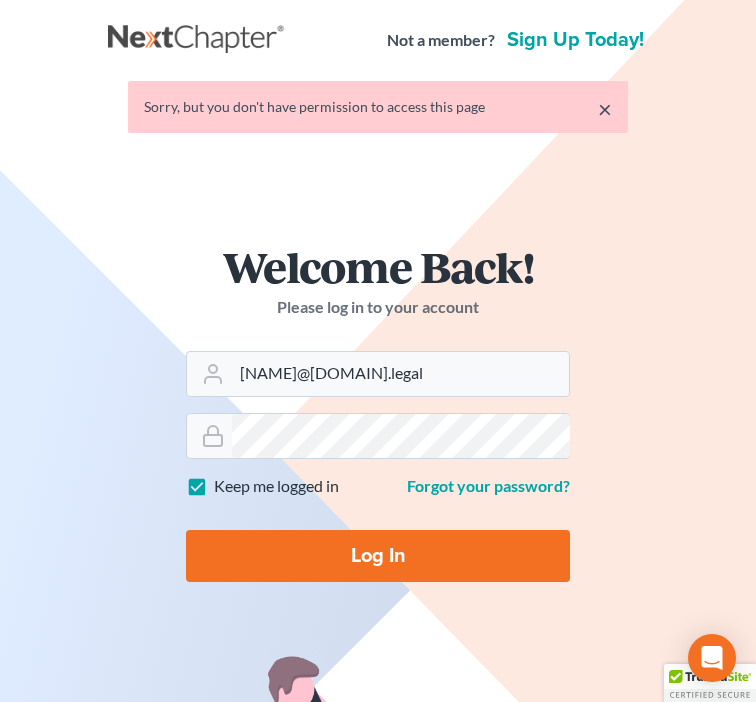 click on "Log In" at bounding box center [378, 556] 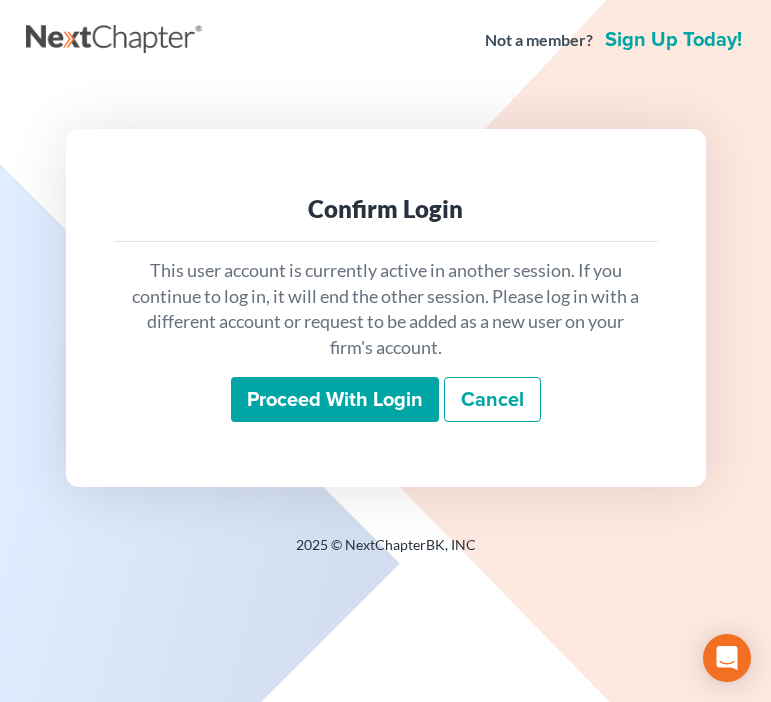 scroll, scrollTop: 0, scrollLeft: 0, axis: both 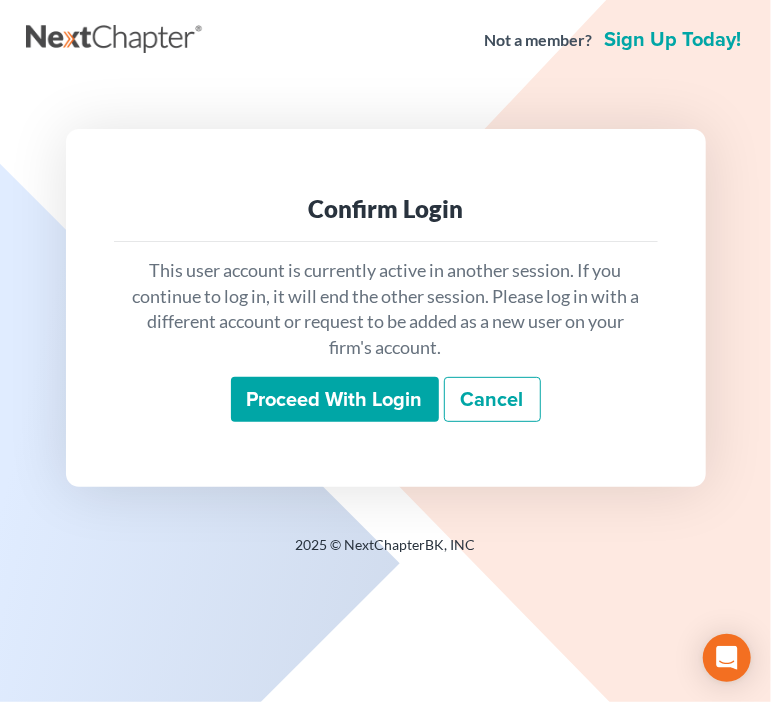 click on "Proceed with login" at bounding box center (335, 400) 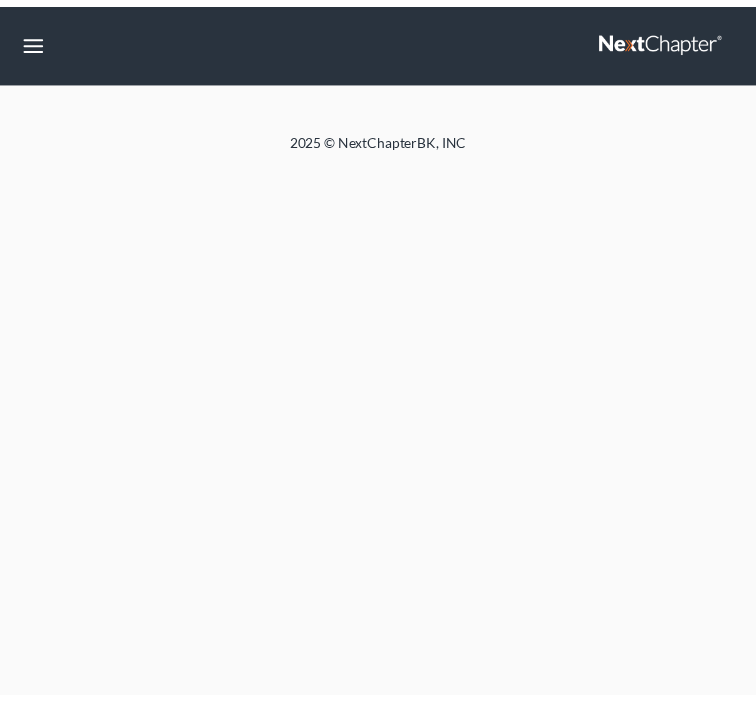 scroll, scrollTop: 0, scrollLeft: 0, axis: both 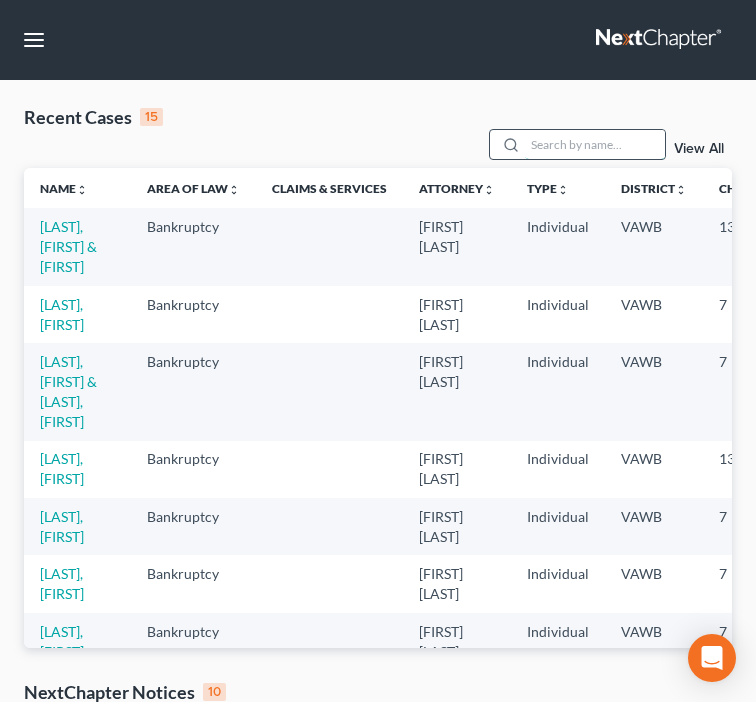 click at bounding box center (595, 144) 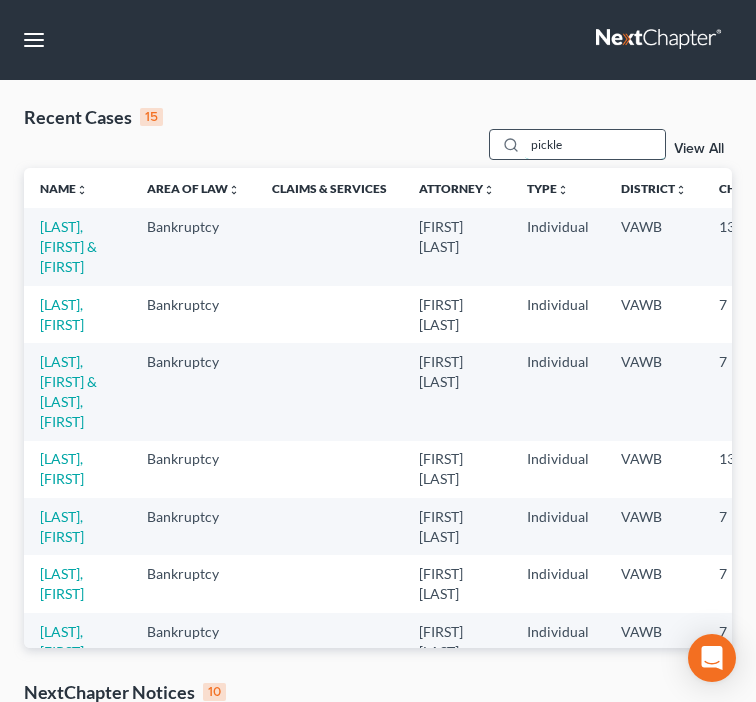 type on "pickle" 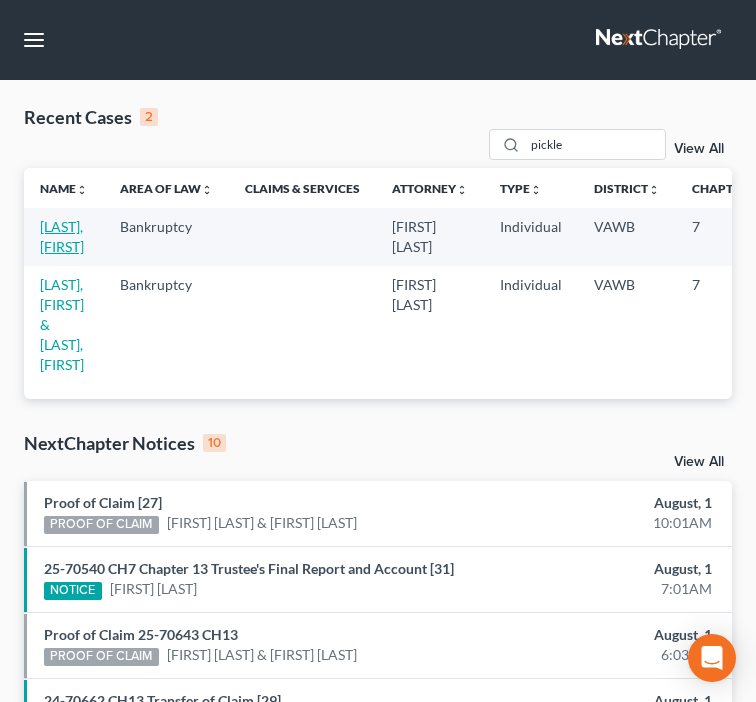 click on "[LAST], [FIRST]" at bounding box center (62, 236) 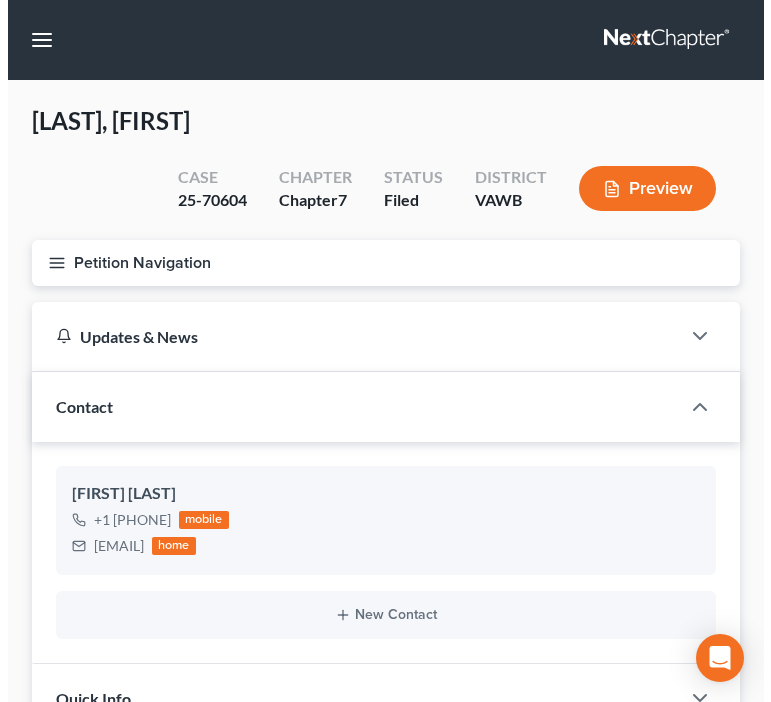 scroll, scrollTop: 1342, scrollLeft: 0, axis: vertical 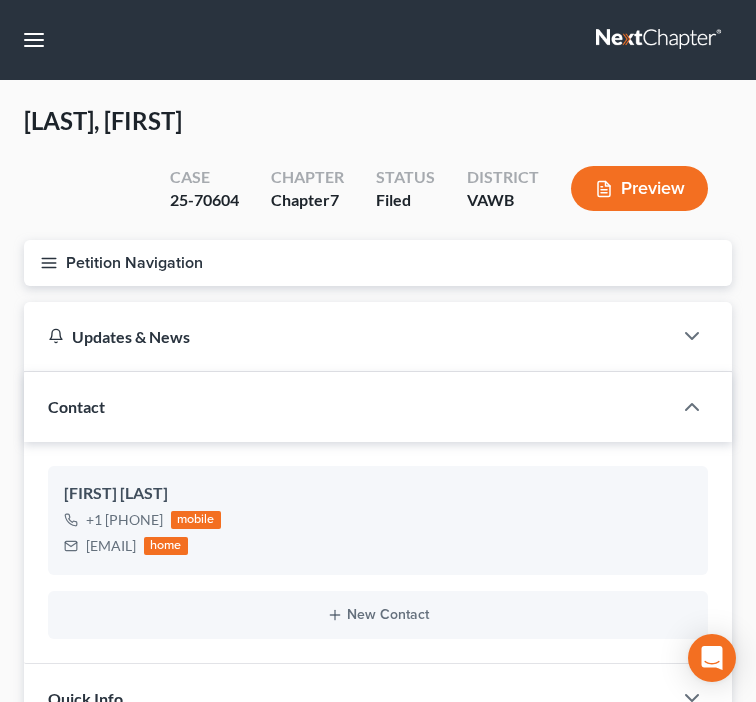 click 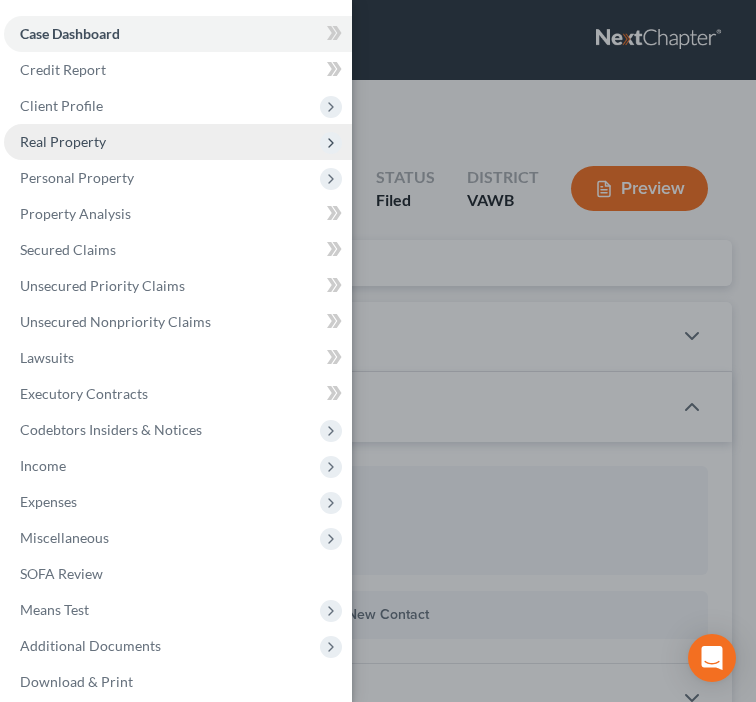 click on "Real Property" at bounding box center [63, 141] 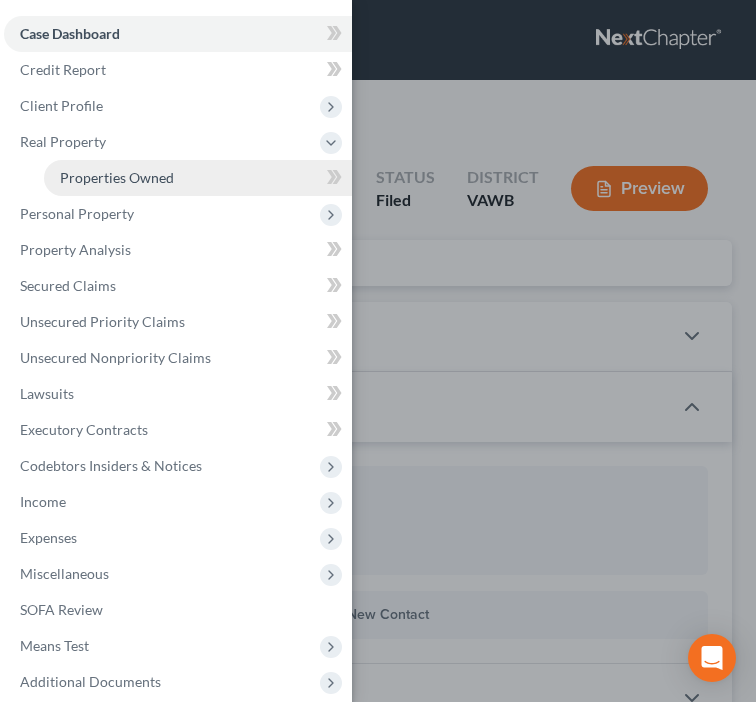 click on "Properties Owned" at bounding box center [117, 177] 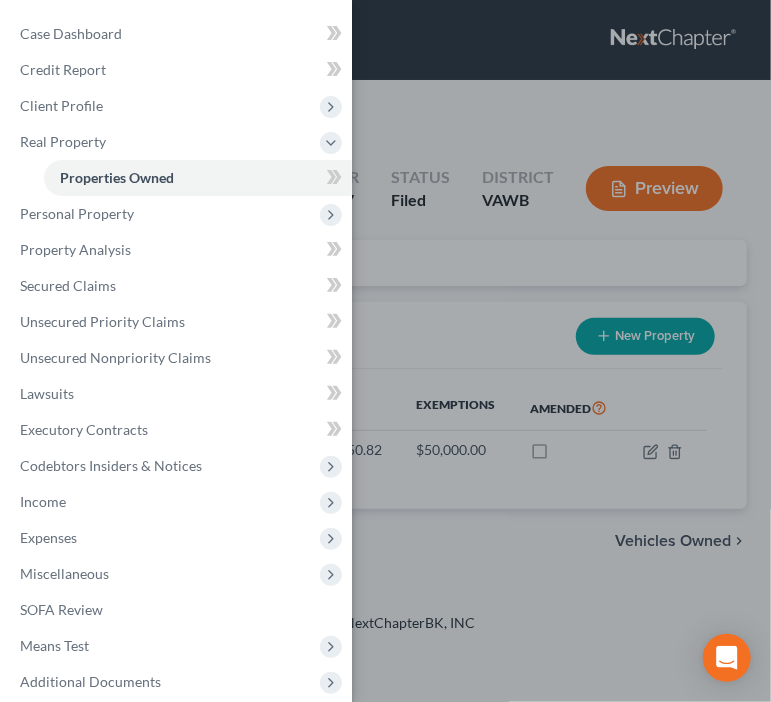 click on "Case Dashboard
Payments
Invoices
Payments
Payments
Credit Report
Client Profile" at bounding box center [385, 351] 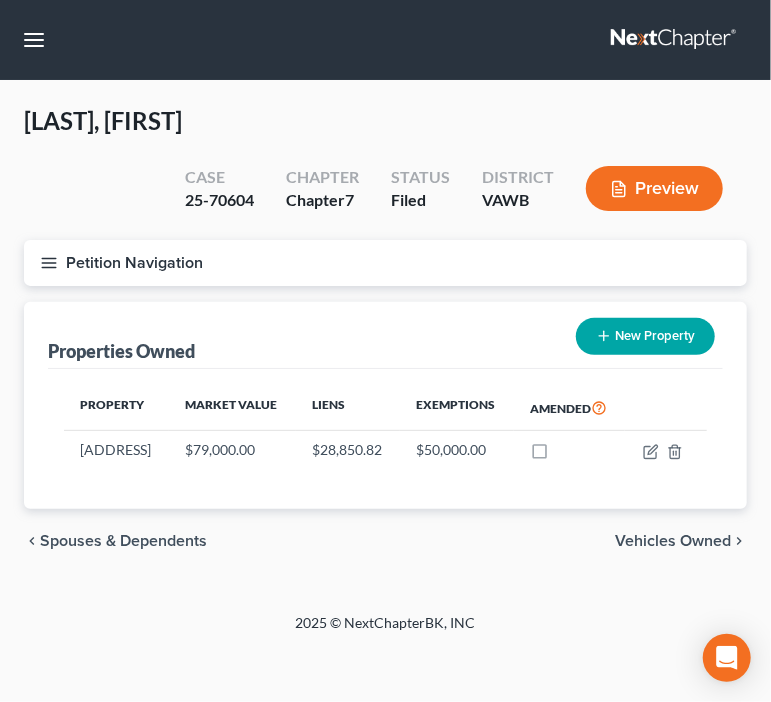 click on "Petition Navigation" at bounding box center [385, 263] 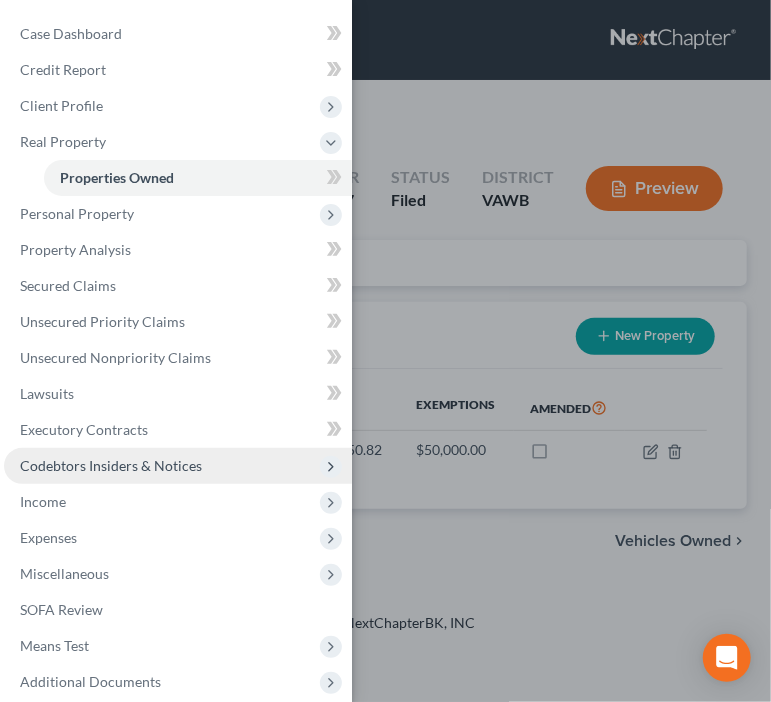 scroll, scrollTop: 86, scrollLeft: 0, axis: vertical 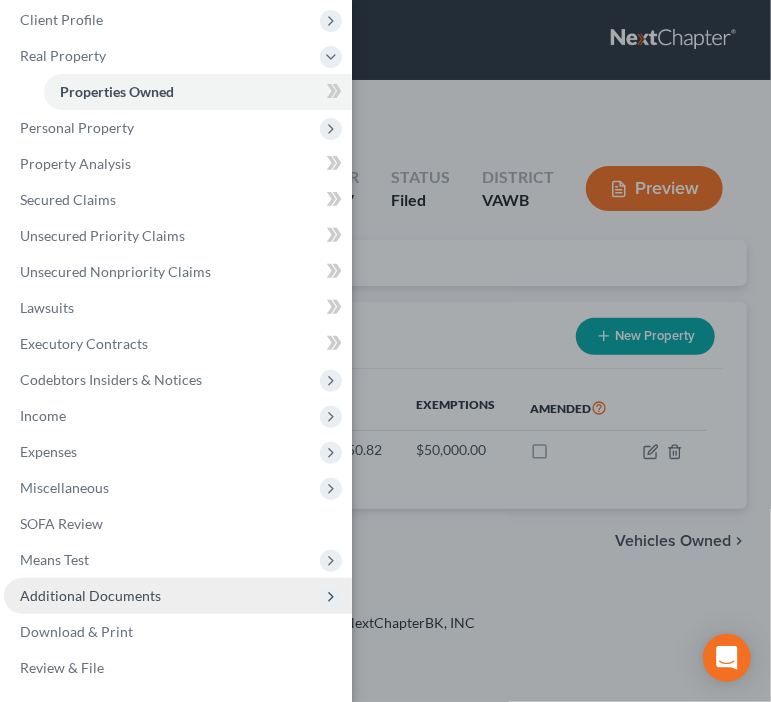 click on "Additional Documents" at bounding box center (90, 595) 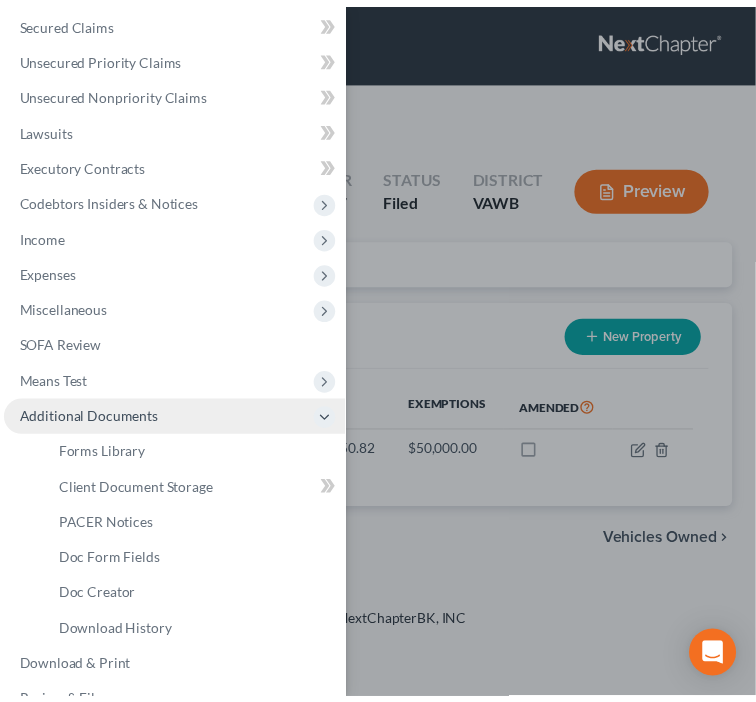 scroll, scrollTop: 259, scrollLeft: 0, axis: vertical 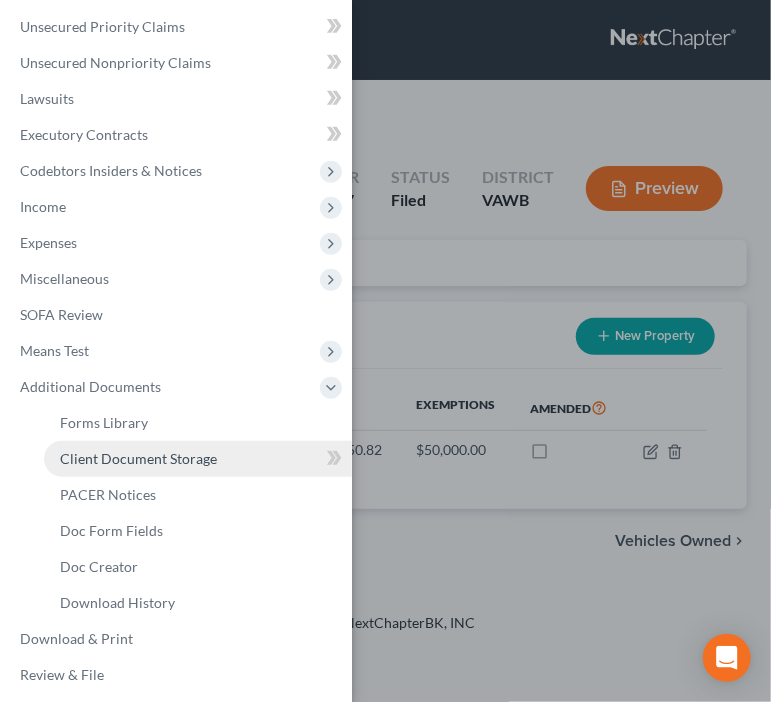 click on "Client Document Storage" at bounding box center [138, 458] 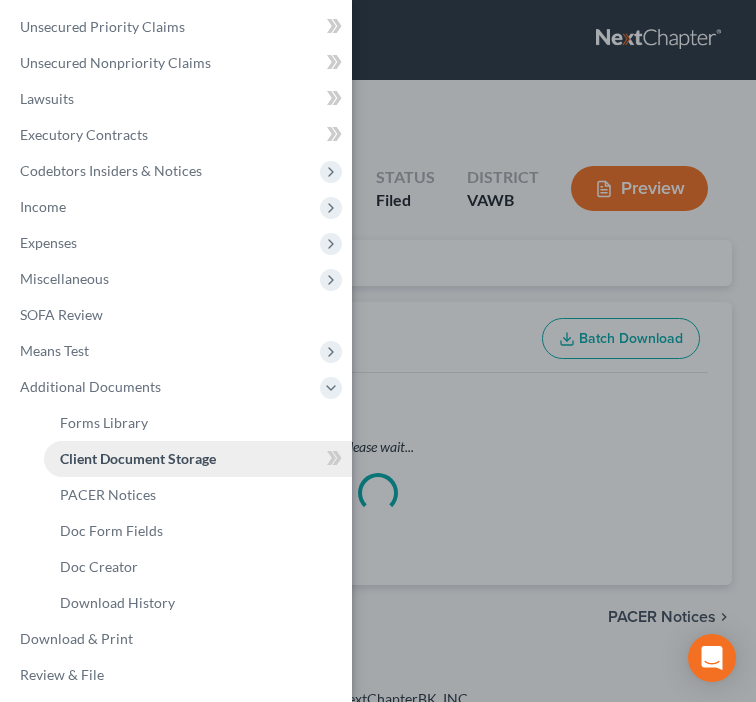 select on "0" 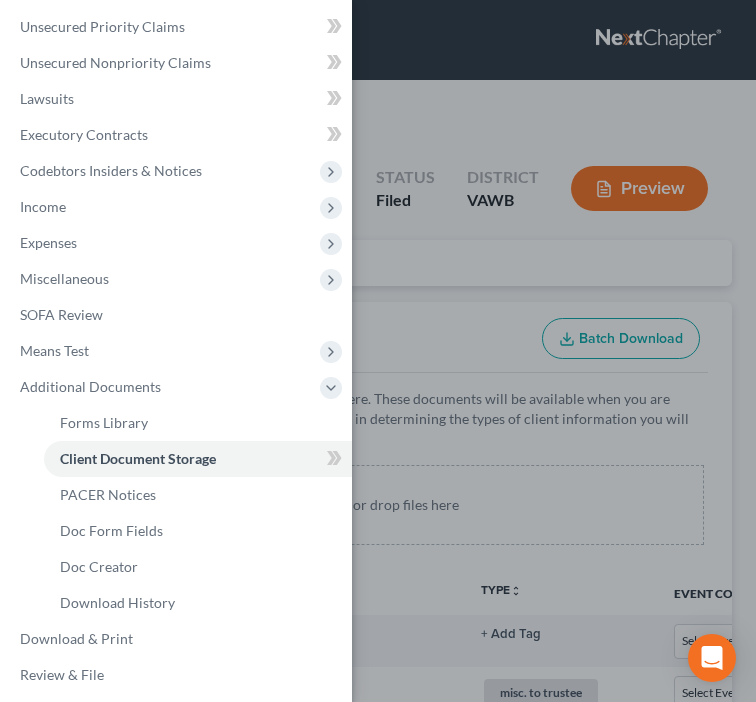 click on "Case Dashboard
Payments
Invoices
Payments
Payments
Credit Report
Client Profile" at bounding box center [378, 351] 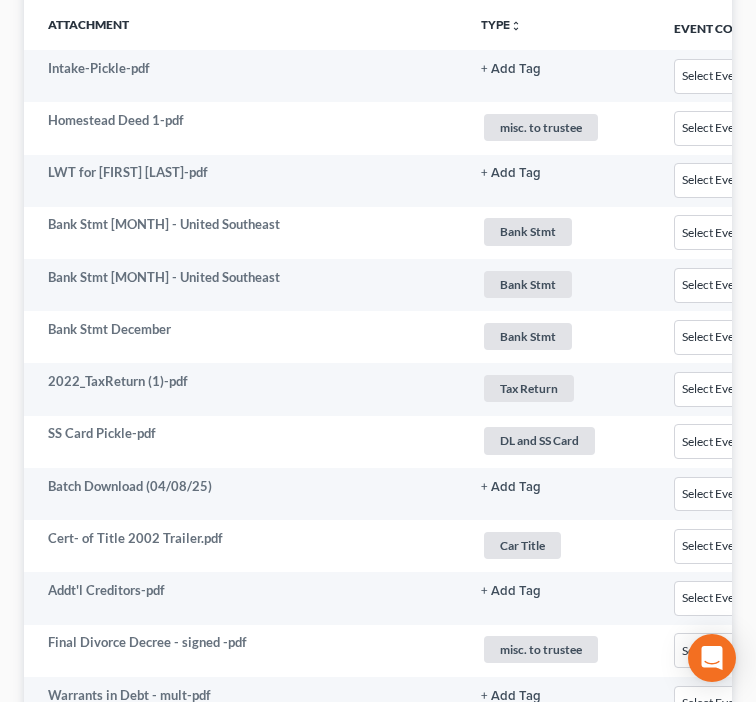 scroll, scrollTop: 567, scrollLeft: 0, axis: vertical 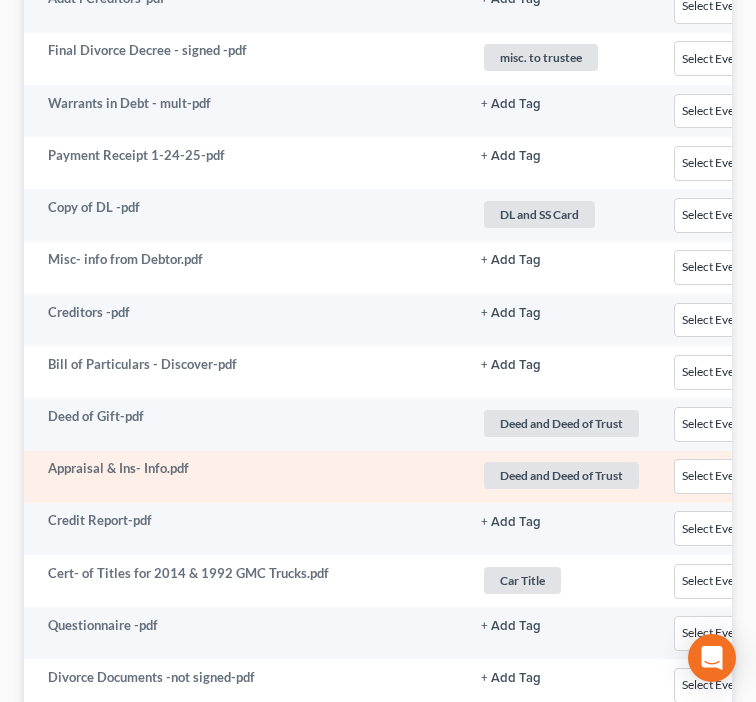 click on "Appraisal & Ins- Info.pdf" at bounding box center (244, 477) 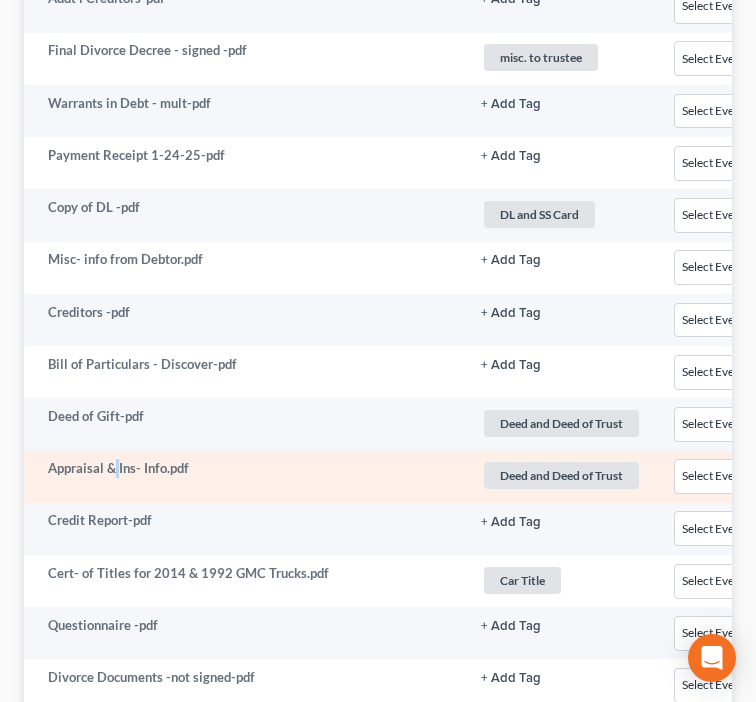 click on "Appraisal & Ins- Info.pdf" at bounding box center [244, 477] 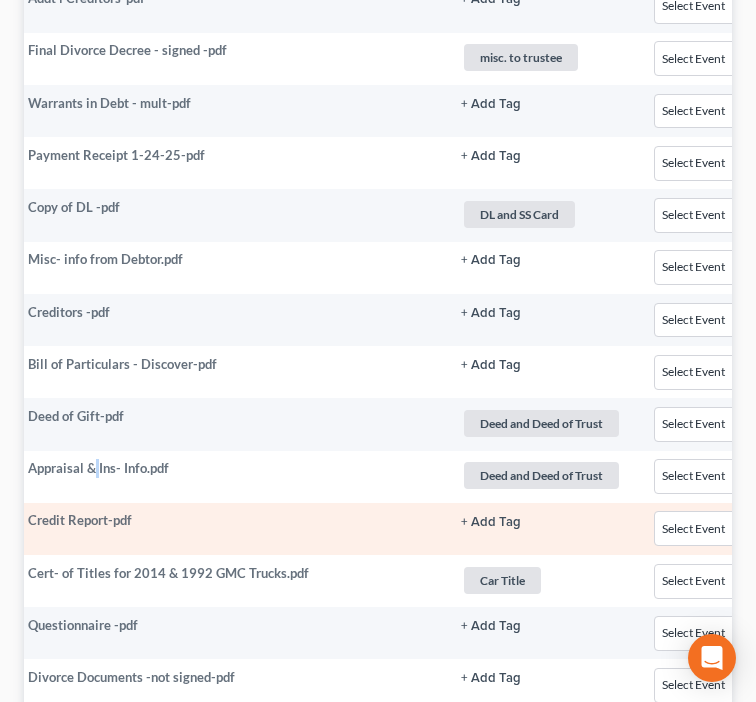 scroll, scrollTop: 0, scrollLeft: 48, axis: horizontal 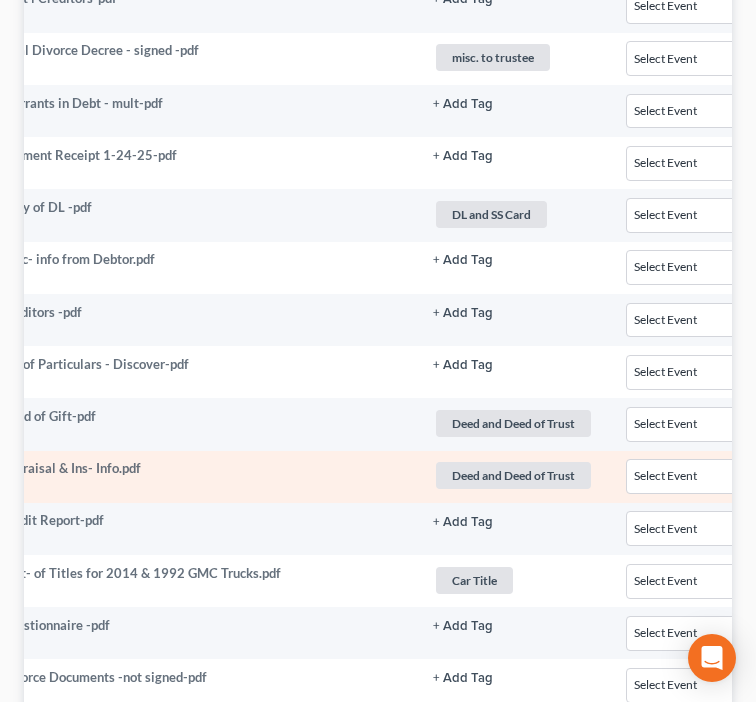 click on "Appraisal & Ins- Info.pdf" at bounding box center [196, 477] 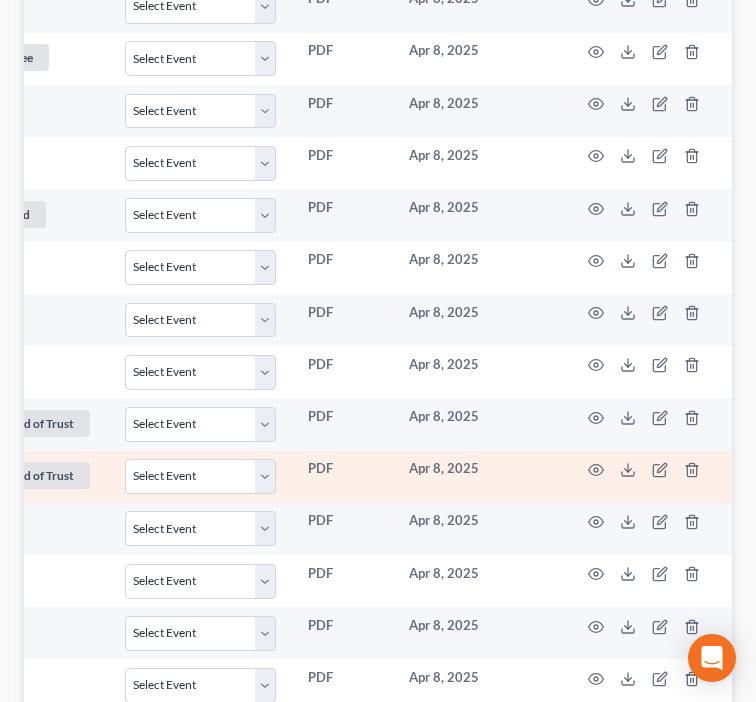 scroll, scrollTop: 0, scrollLeft: 1264, axis: horizontal 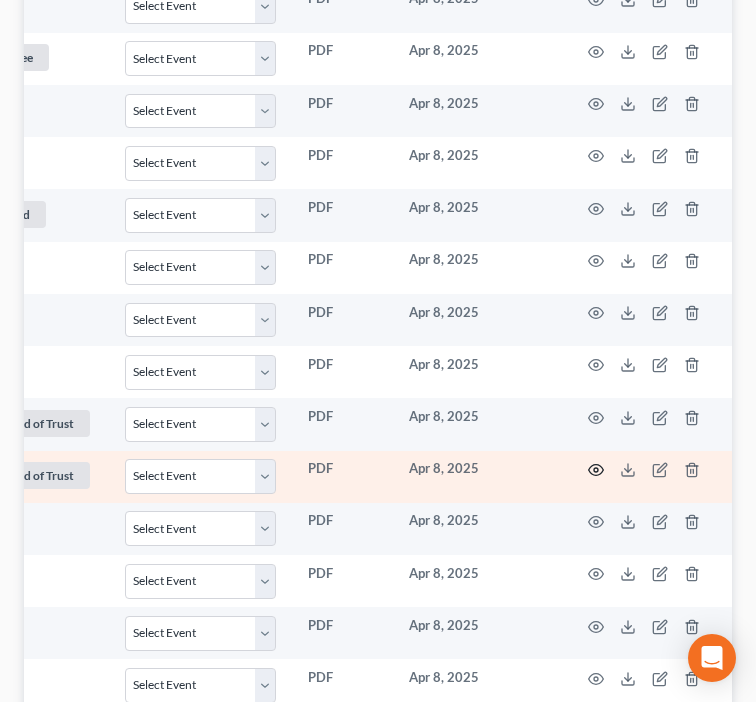 click 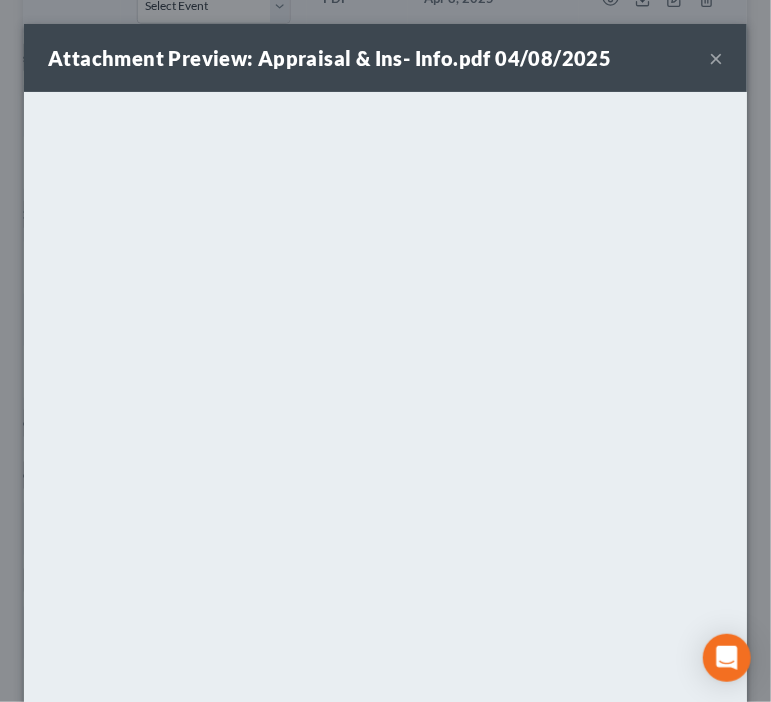 click on "Attachment Preview: Appraisal & Ins- Info.pdf 04/08/2025 ×" at bounding box center (385, 58) 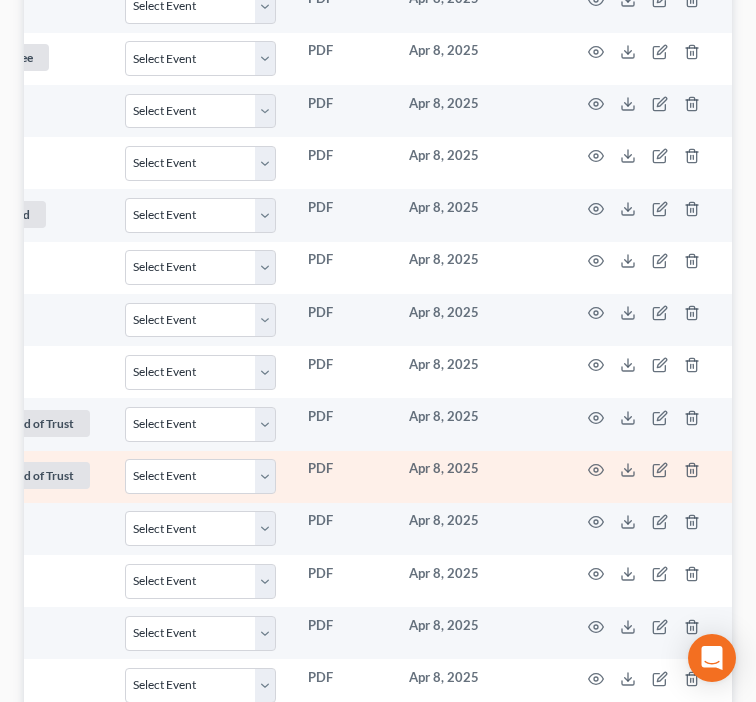 scroll, scrollTop: 0, scrollLeft: 1283, axis: horizontal 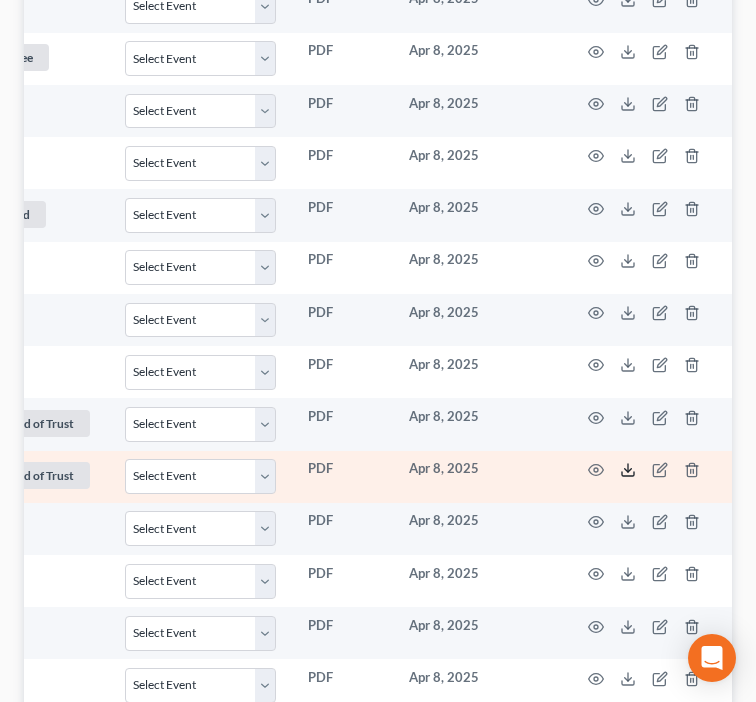 click 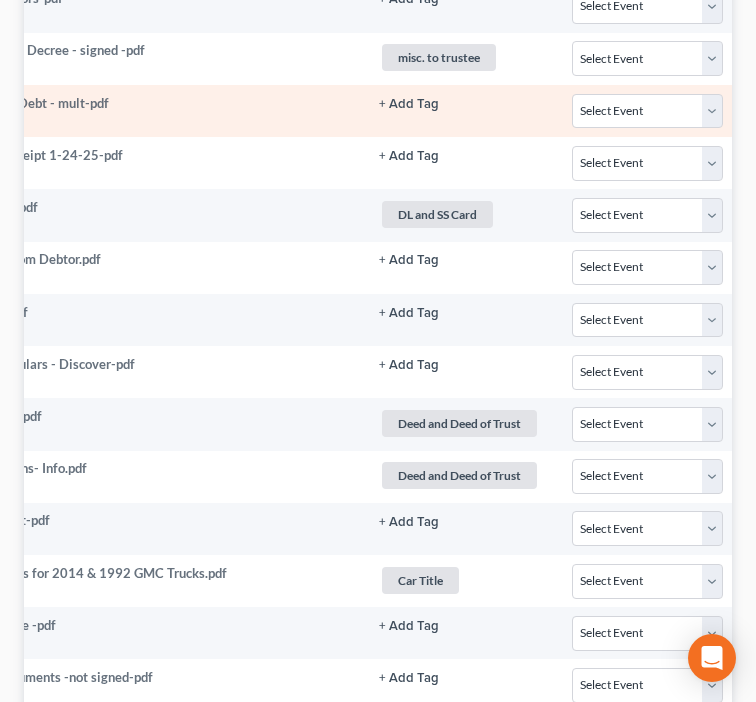 scroll, scrollTop: 0, scrollLeft: 0, axis: both 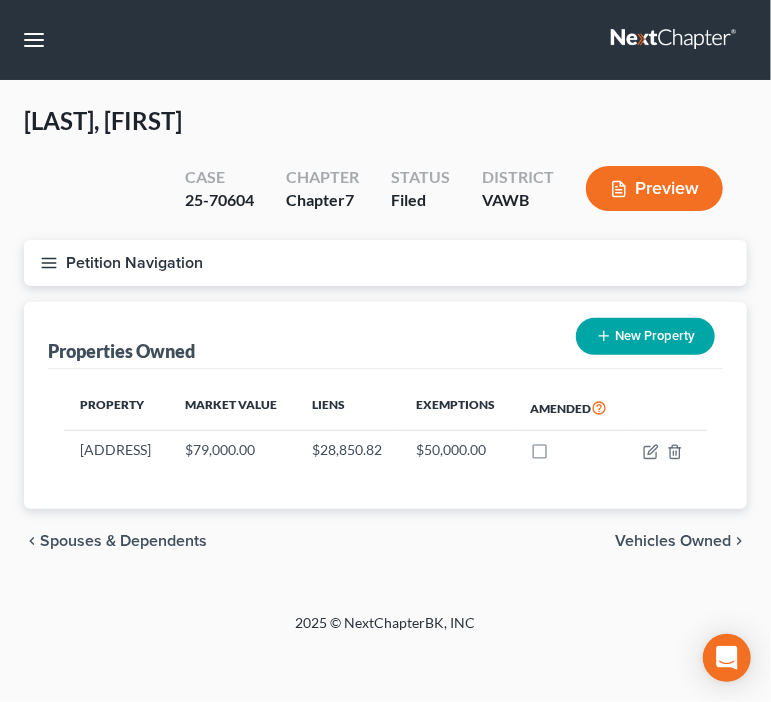 click 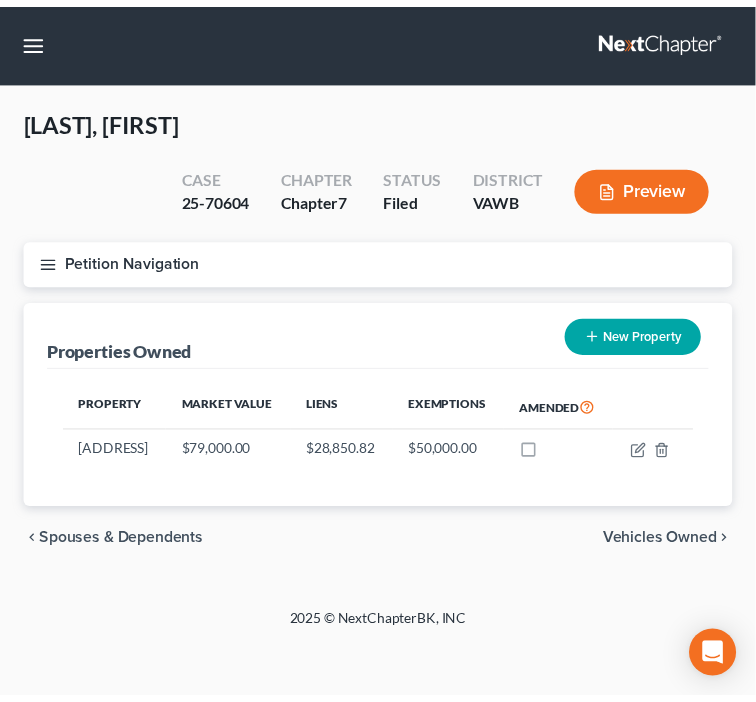 scroll, scrollTop: 86, scrollLeft: 0, axis: vertical 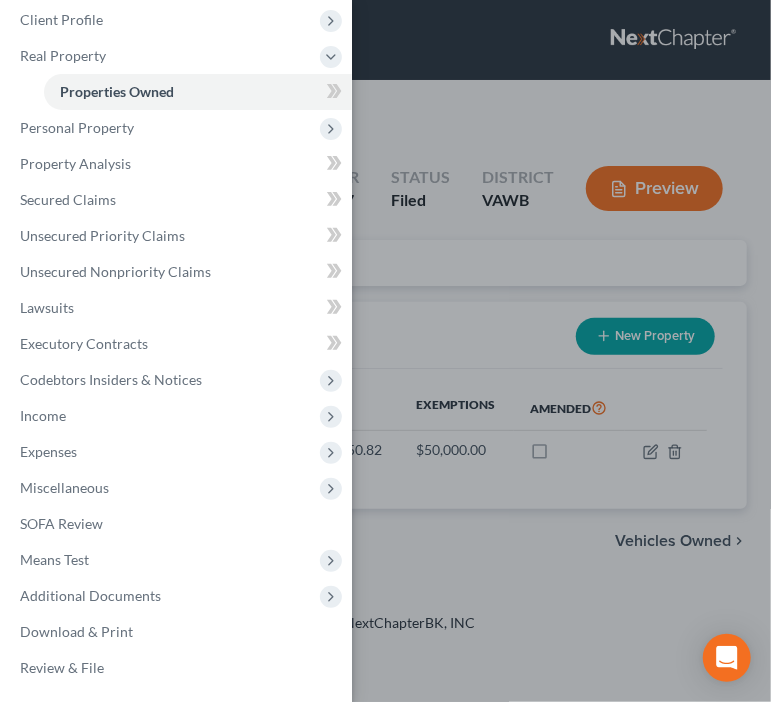 click on "Case Dashboard
Payments
Invoices
Payments
Payments
Credit Report
Client Profile" at bounding box center [385, 351] 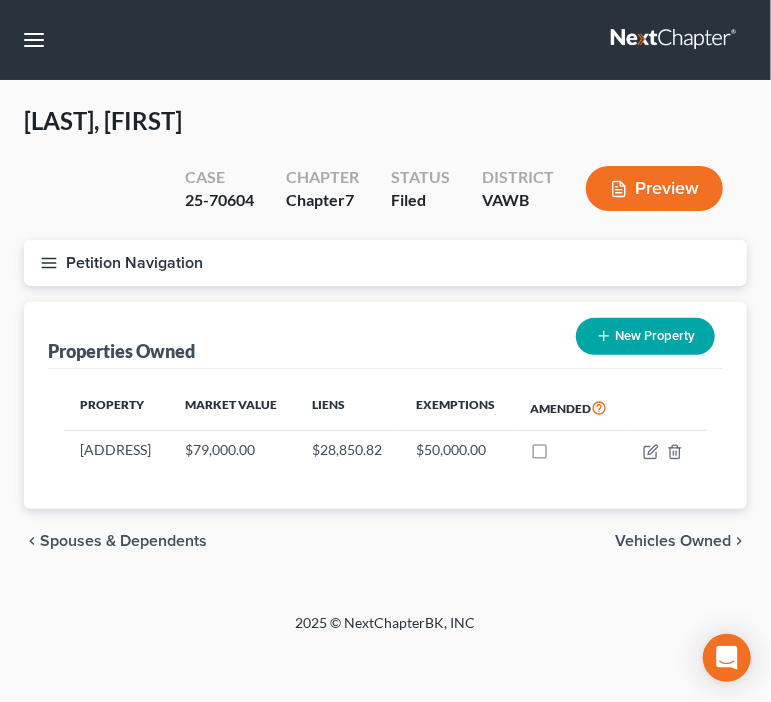 click on "chevron_left
Spouses & Dependents
Vehicles Owned
chevron_right" at bounding box center [385, 541] 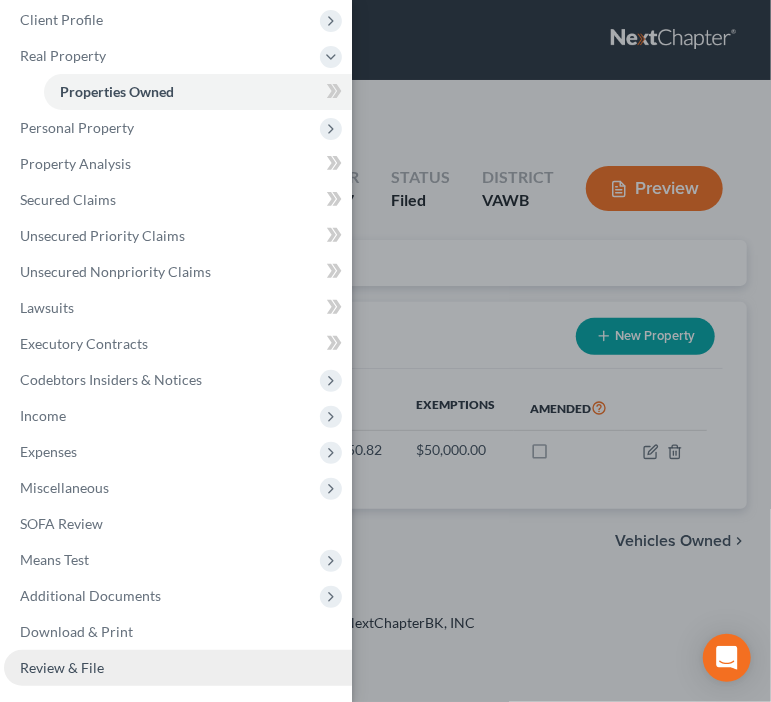 click on "Review & File" at bounding box center [62, 667] 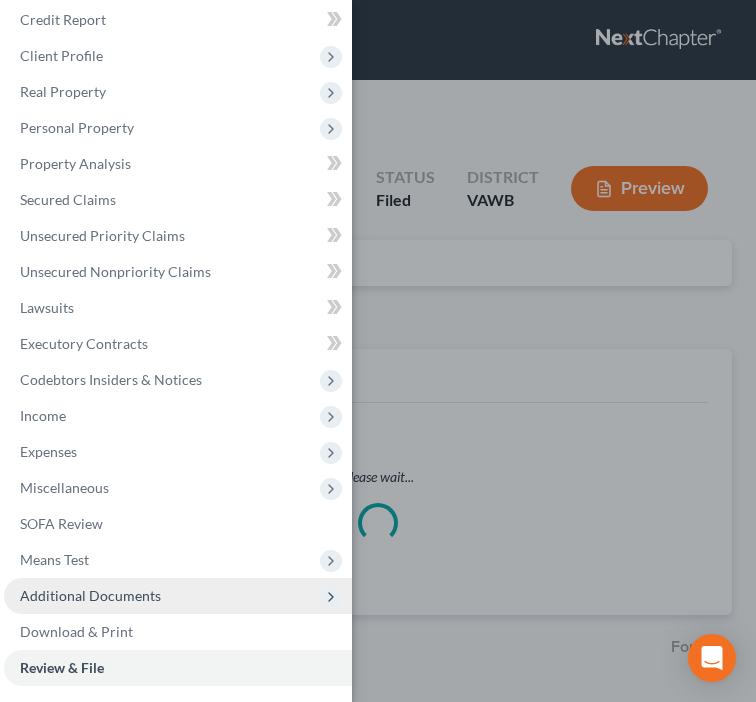 scroll, scrollTop: 50, scrollLeft: 0, axis: vertical 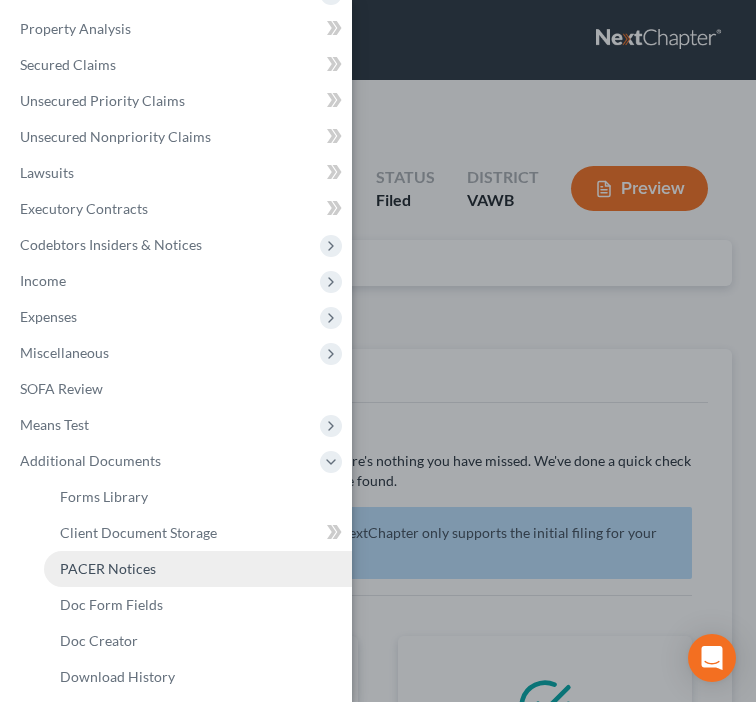 click on "PACER Notices" at bounding box center (108, 568) 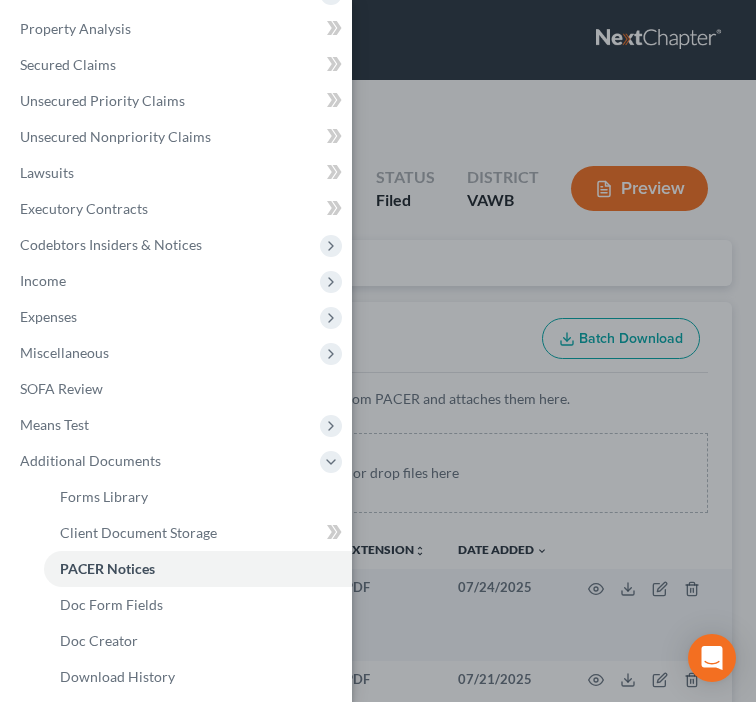 click on "Case Dashboard
Payments
Invoices
Payments
Payments
Credit Report
Client Profile" at bounding box center (378, 351) 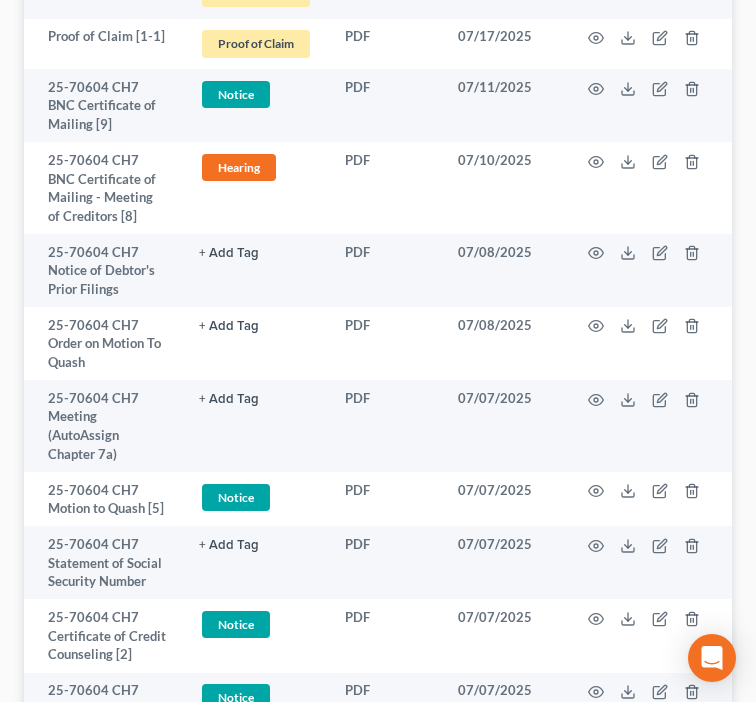 scroll, scrollTop: 964, scrollLeft: 0, axis: vertical 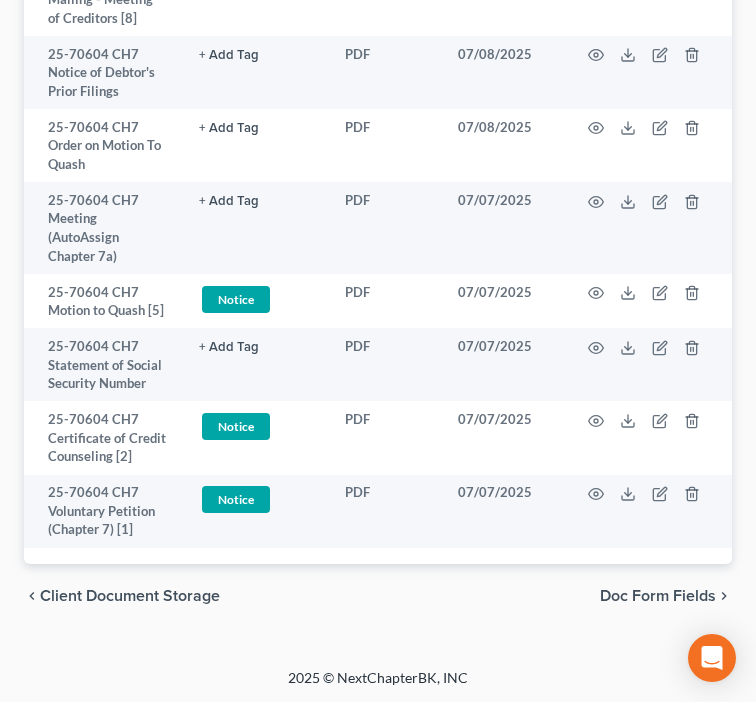 click on "chevron_left
Client Document Storage
Doc Form Fields
chevron_right" at bounding box center [378, 596] 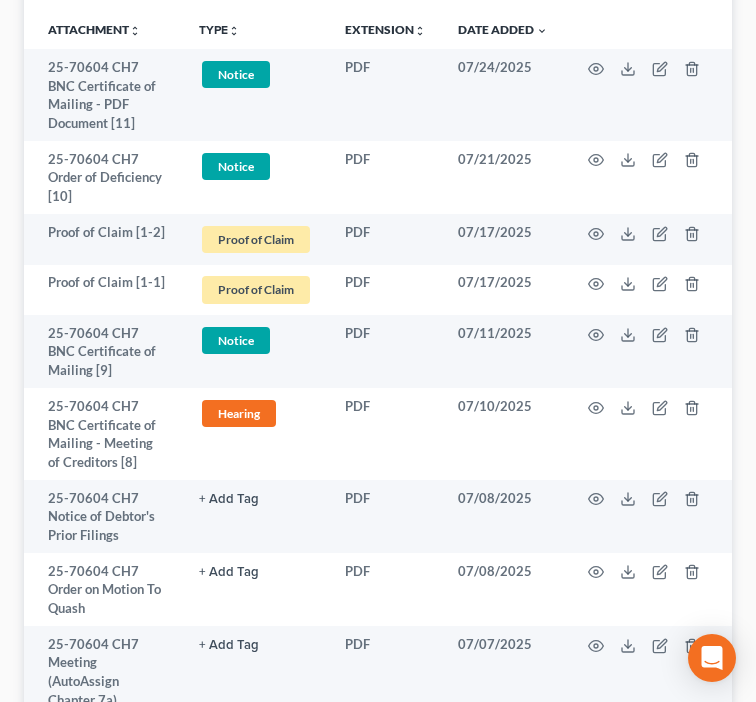 scroll, scrollTop: 0, scrollLeft: 0, axis: both 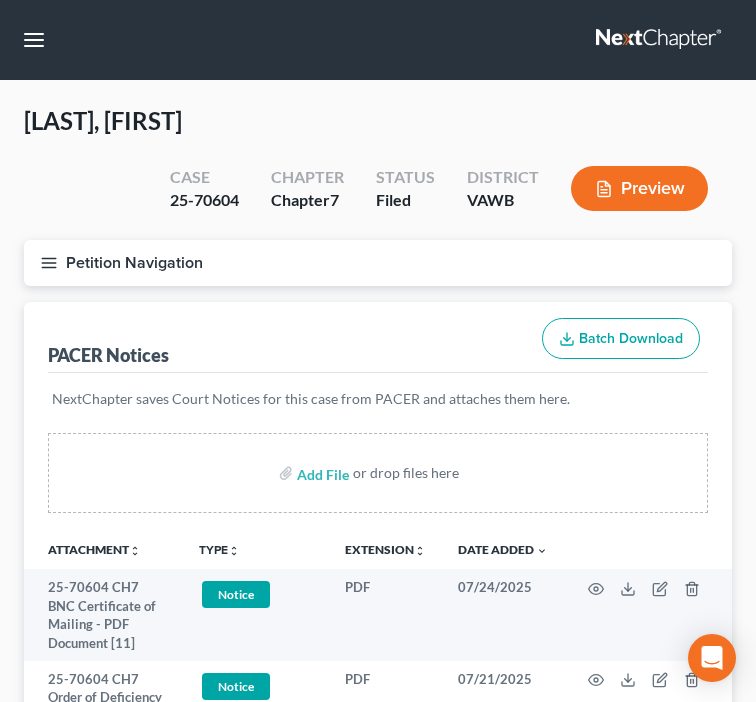 click 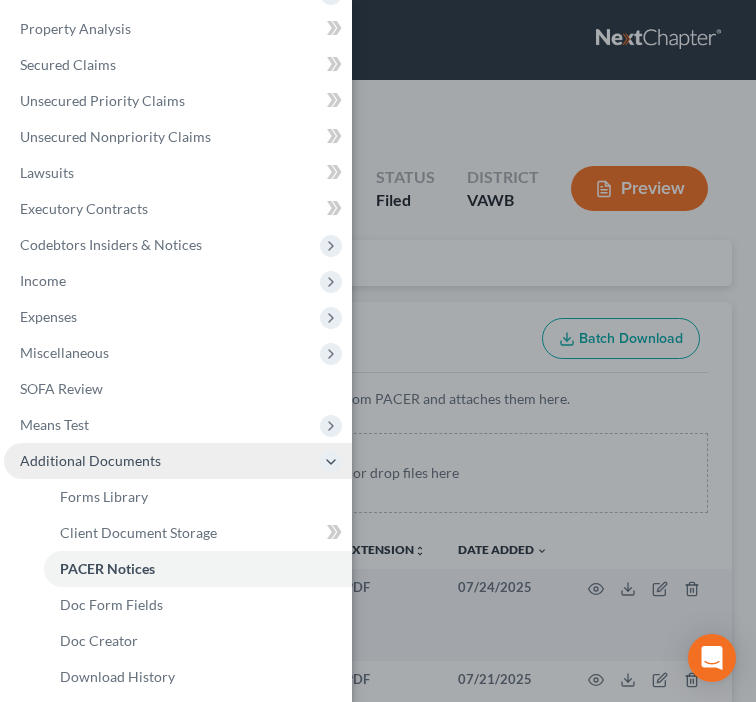 scroll, scrollTop: 197, scrollLeft: 0, axis: vertical 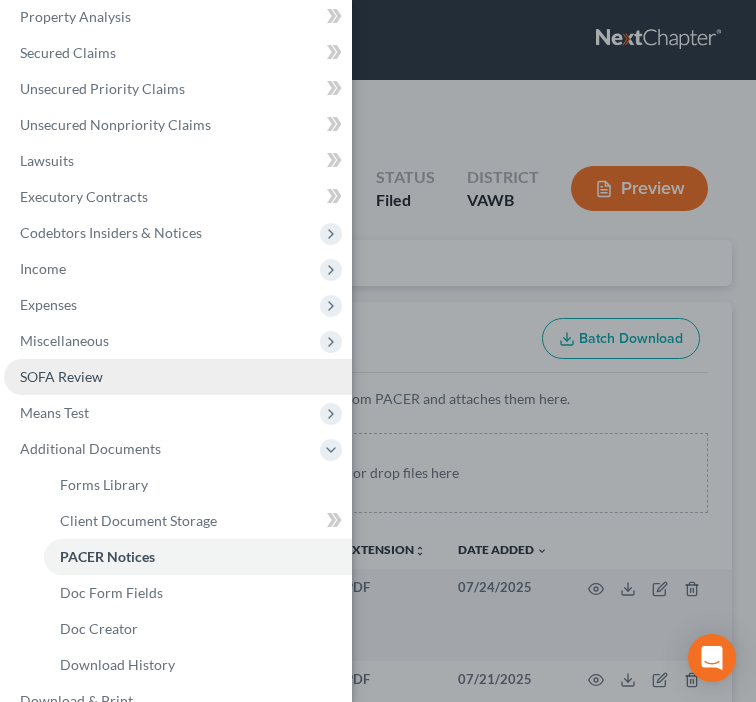 click on "SOFA Review" at bounding box center [178, 377] 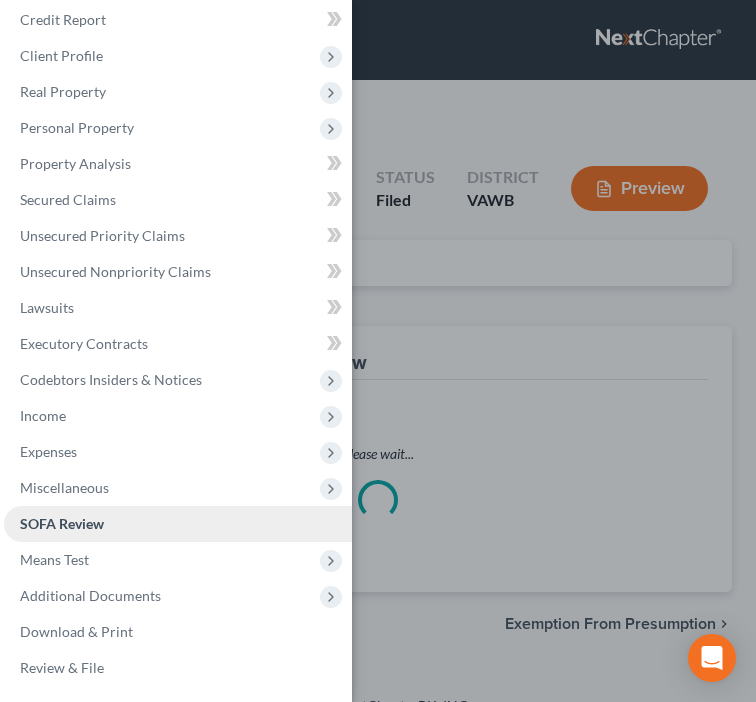 click on "Case Dashboard
Payments
Invoices
Payments
Payments
Credit Report
Client Profile" at bounding box center (178, 326) 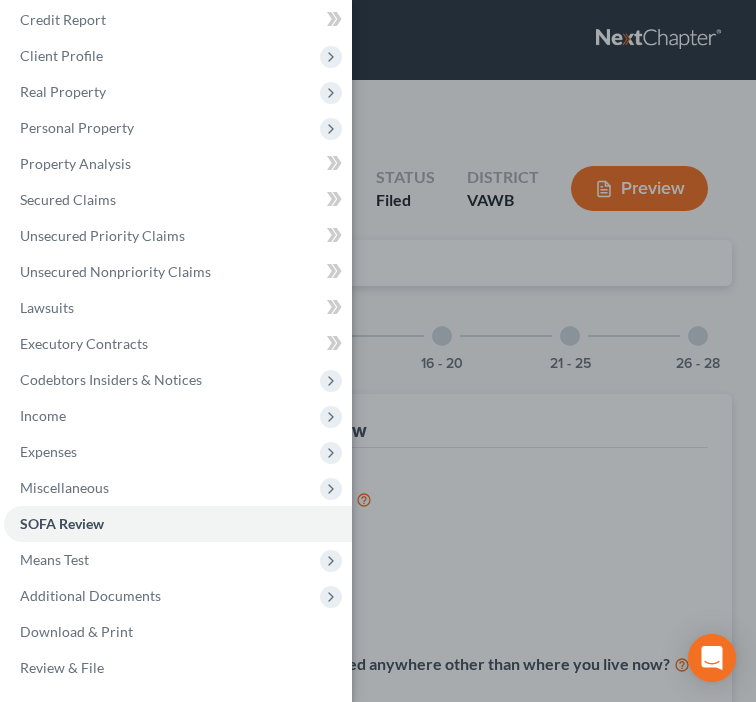 click on "Case Dashboard
Payments
Invoices
Payments
Payments
Credit Report
Client Profile" at bounding box center (378, 351) 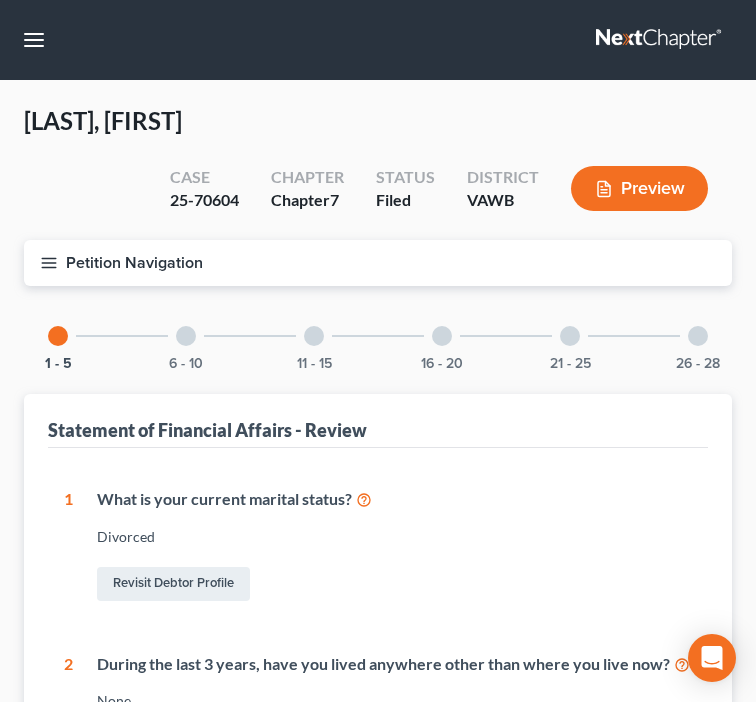 click on "11 - 15" at bounding box center (314, 336) 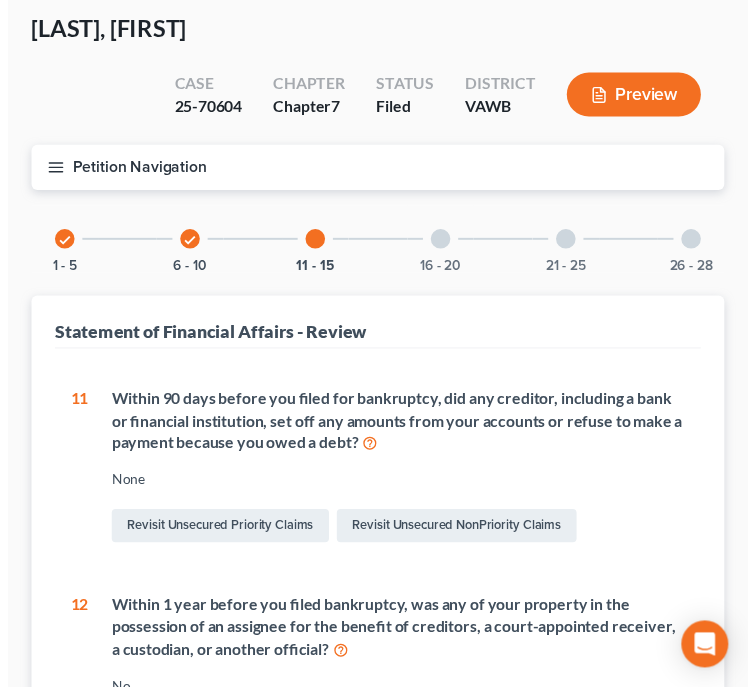 scroll, scrollTop: 0, scrollLeft: 0, axis: both 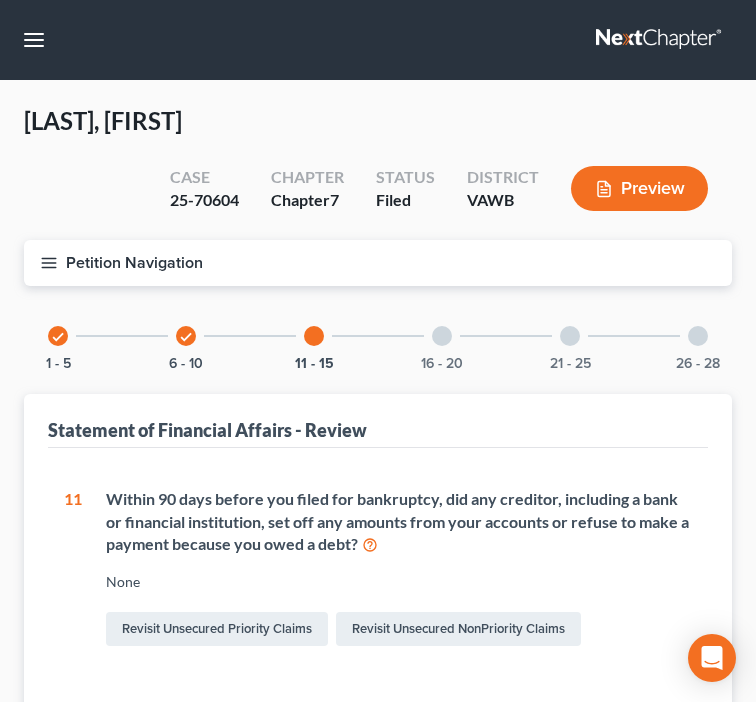 click on "16 - 20" at bounding box center (442, 336) 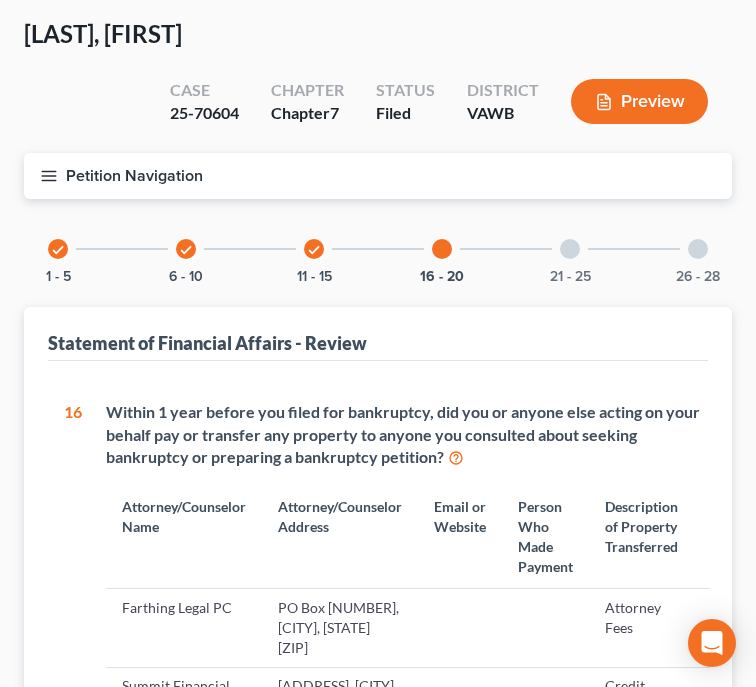 scroll, scrollTop: 0, scrollLeft: 27, axis: horizontal 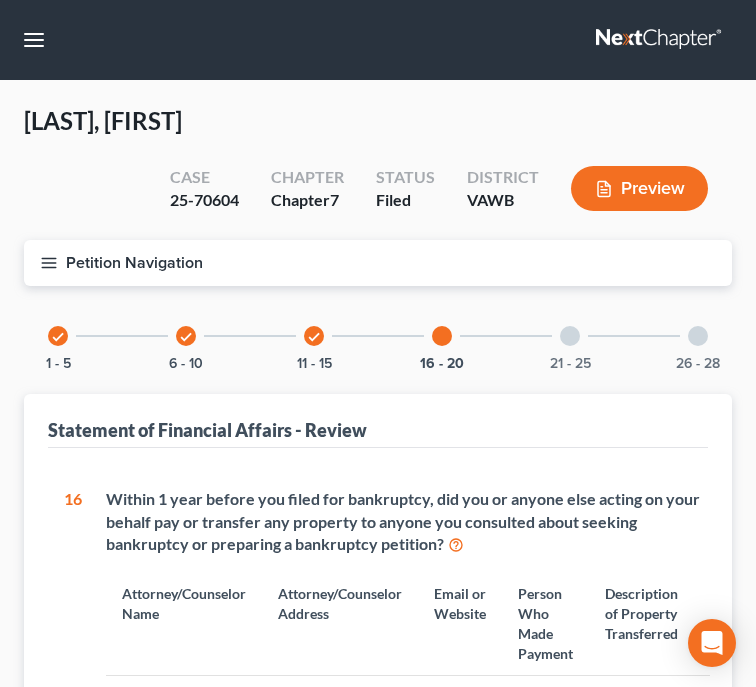 click on "check" at bounding box center [186, 337] 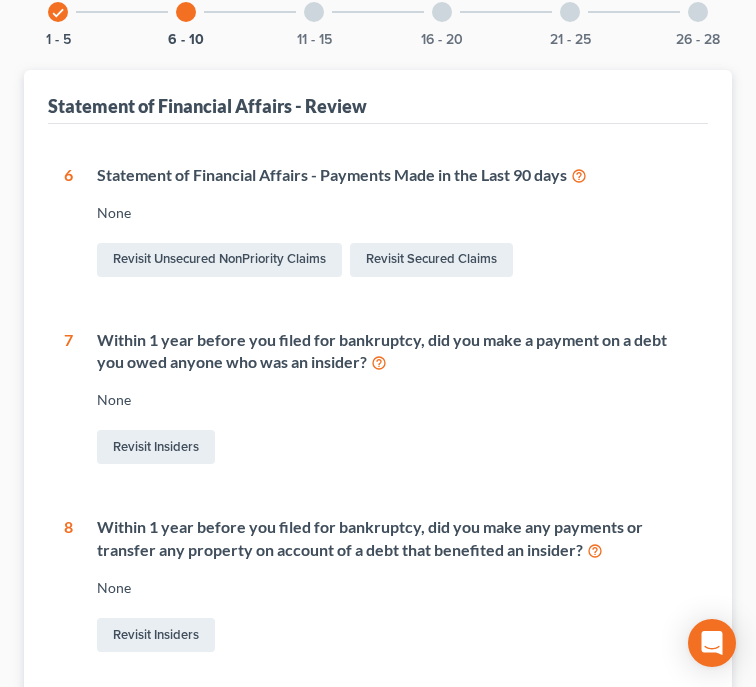 scroll, scrollTop: 290, scrollLeft: 0, axis: vertical 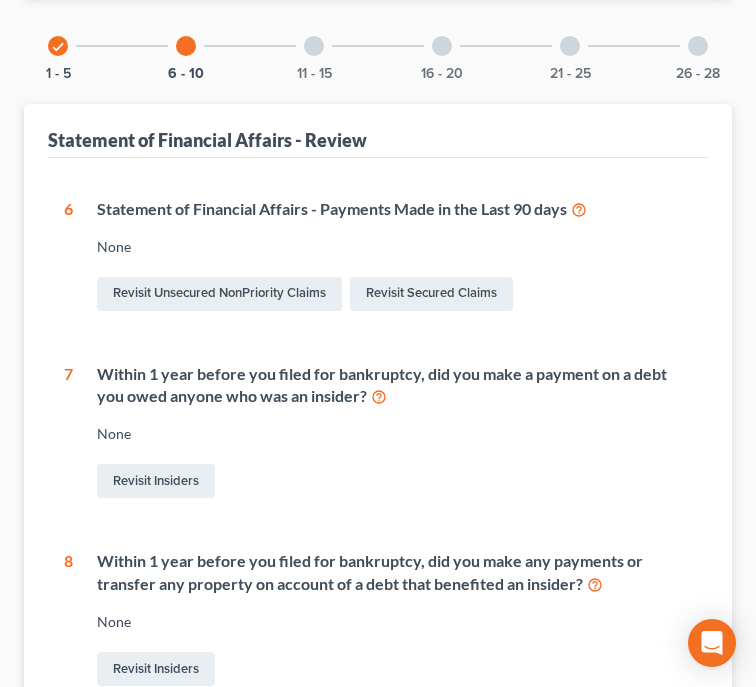 click on "Statement of Financial Affairs - Review" at bounding box center [378, 131] 